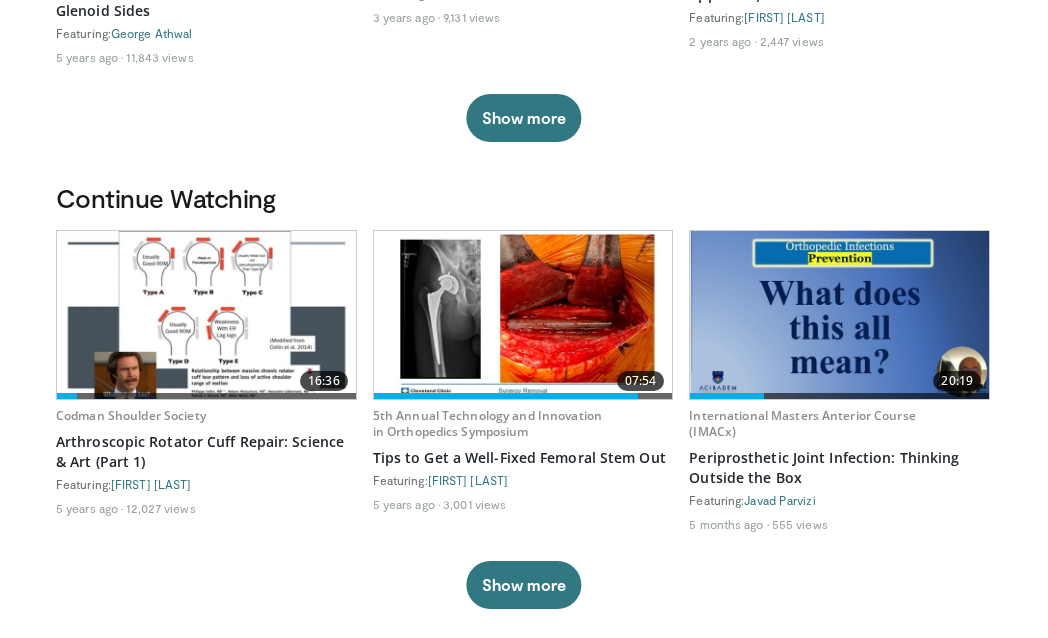 scroll, scrollTop: 529, scrollLeft: 0, axis: vertical 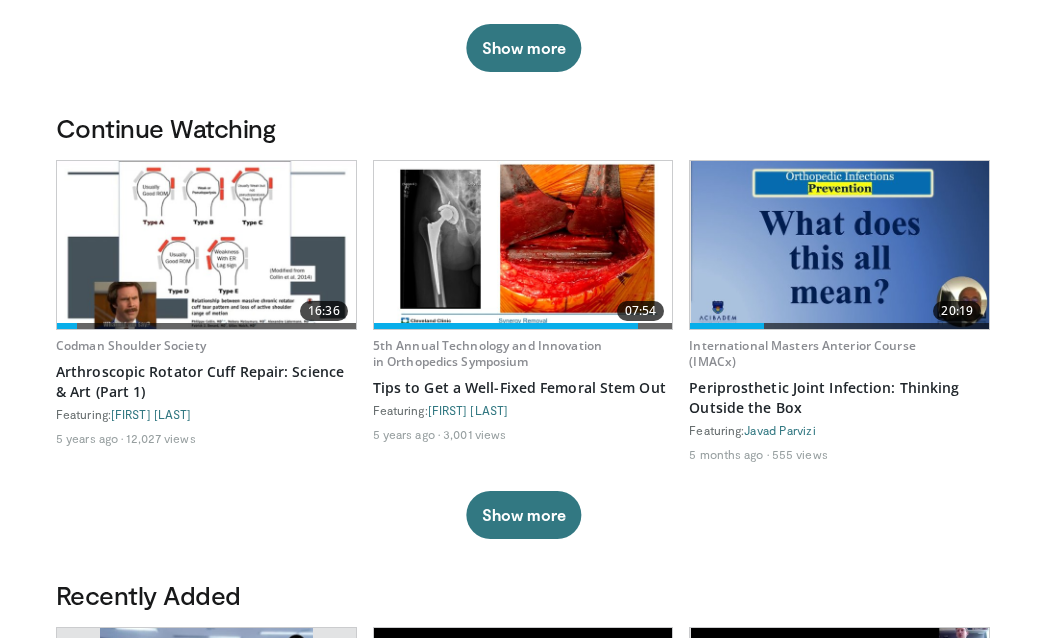 click at bounding box center [840, 245] 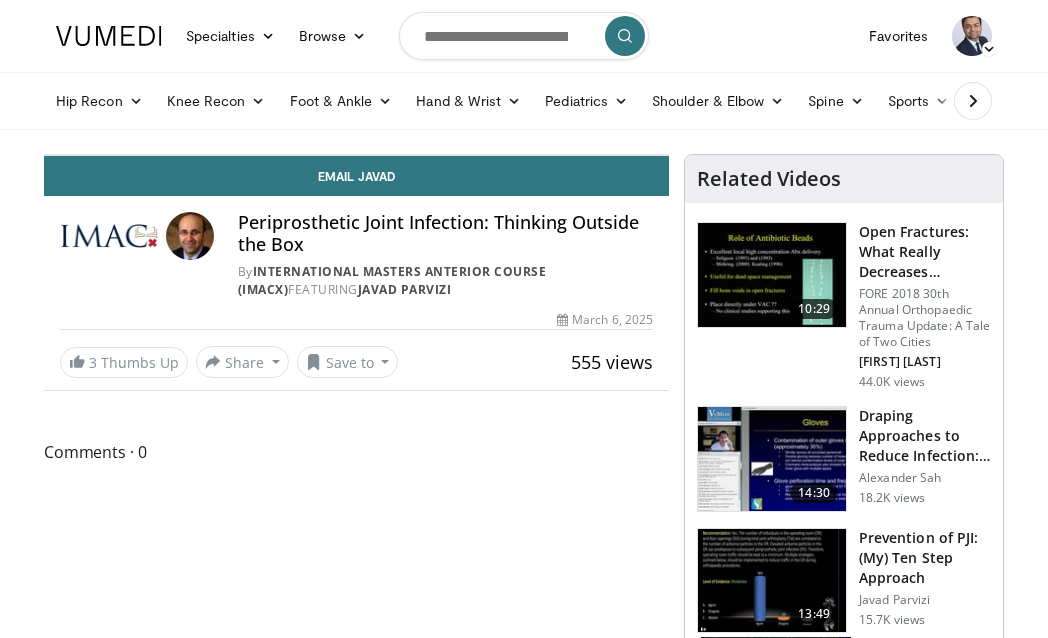 scroll, scrollTop: 0, scrollLeft: 0, axis: both 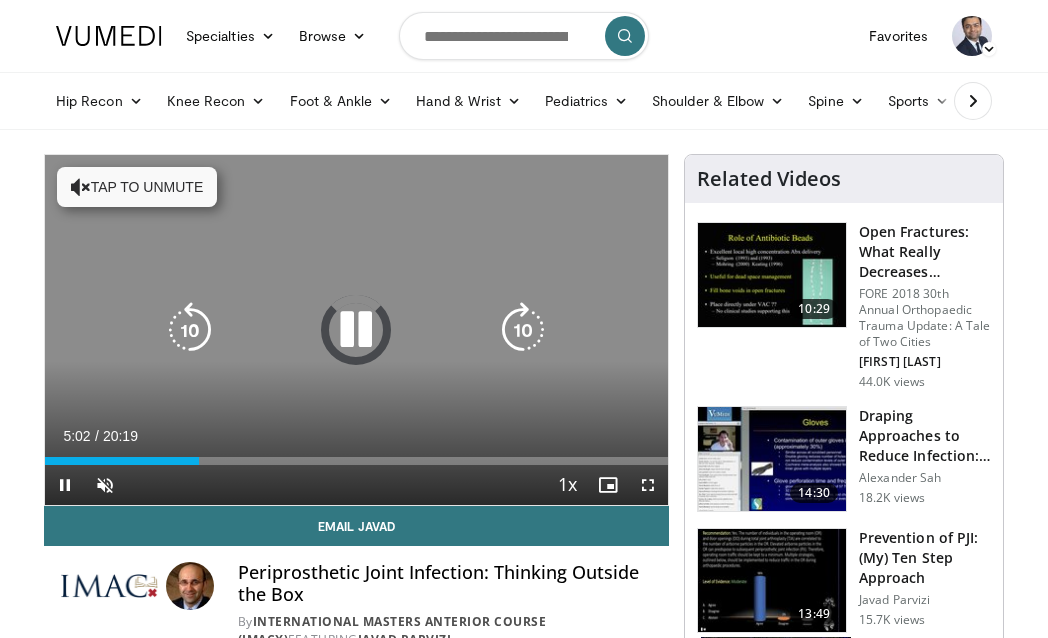 click at bounding box center [356, 330] 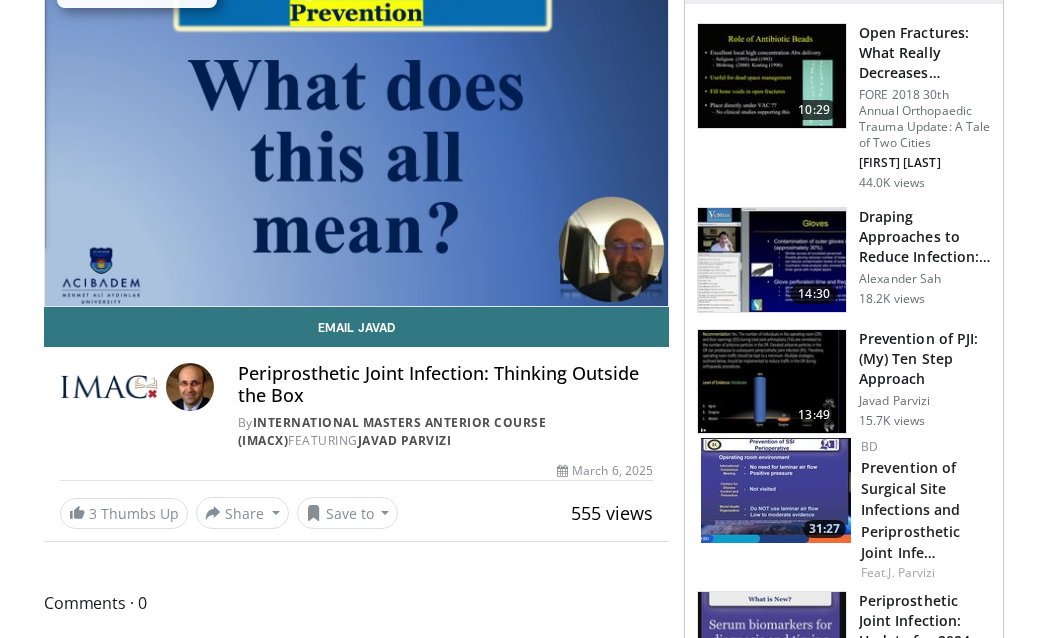 scroll, scrollTop: 201, scrollLeft: 0, axis: vertical 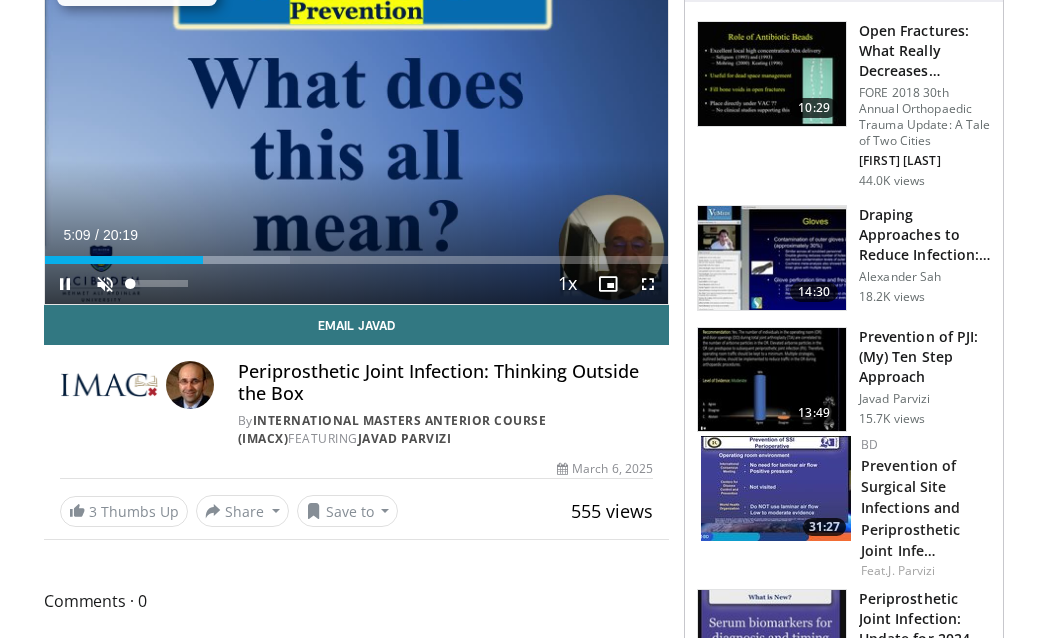 click at bounding box center (105, 284) 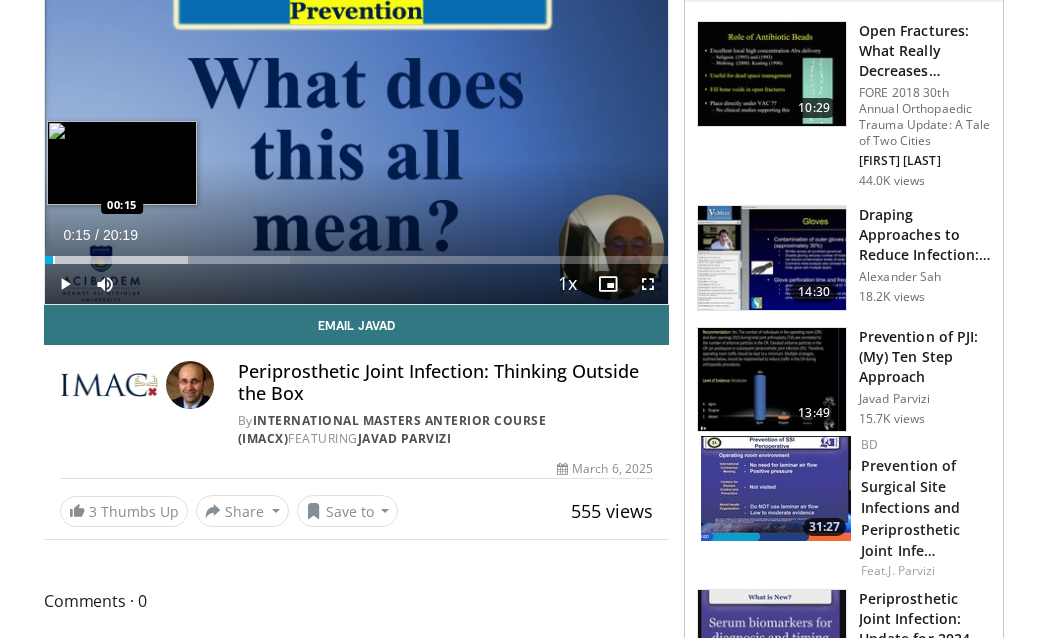 click at bounding box center (54, 260) 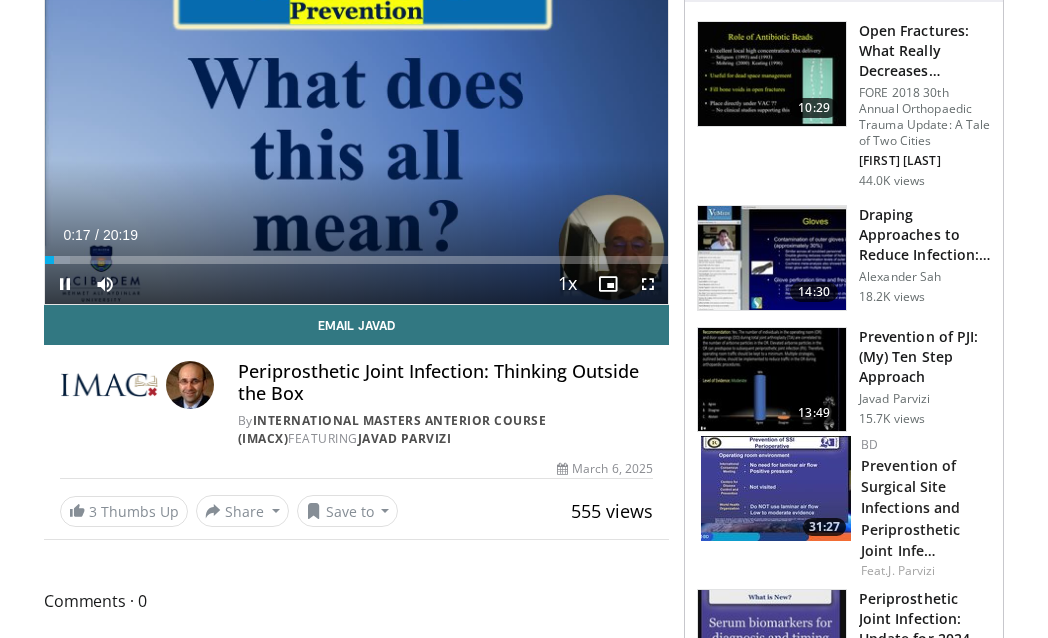click at bounding box center [648, 284] 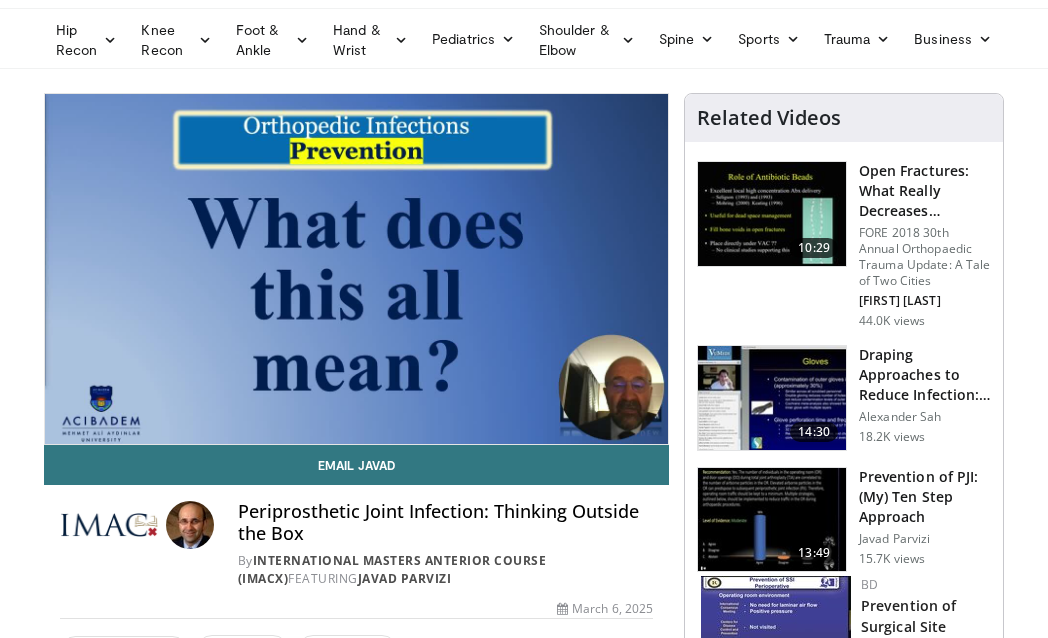 scroll, scrollTop: 62, scrollLeft: 0, axis: vertical 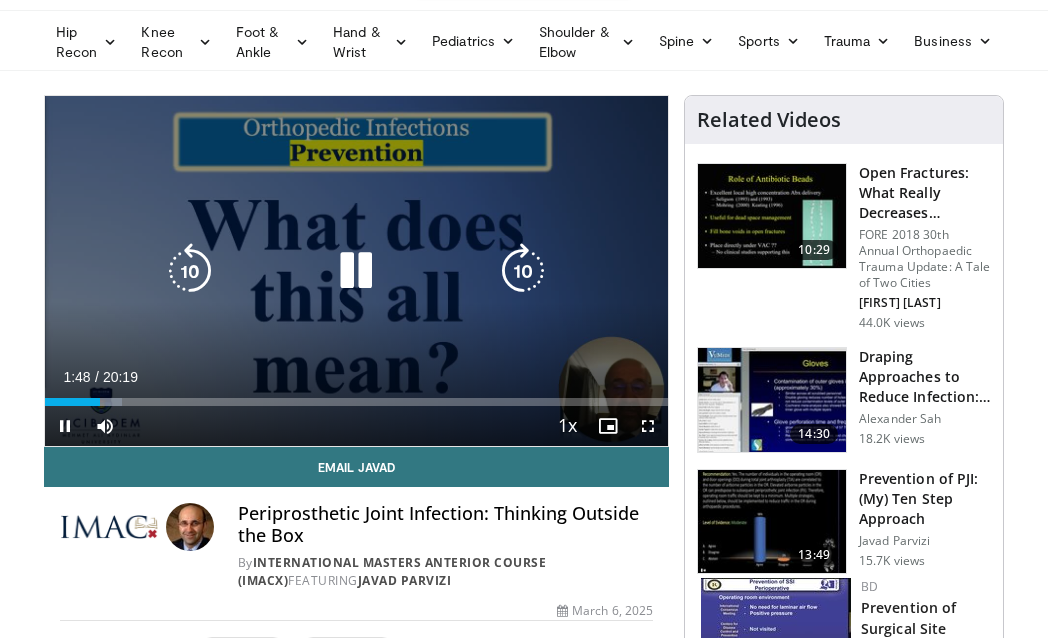 click at bounding box center [190, 271] 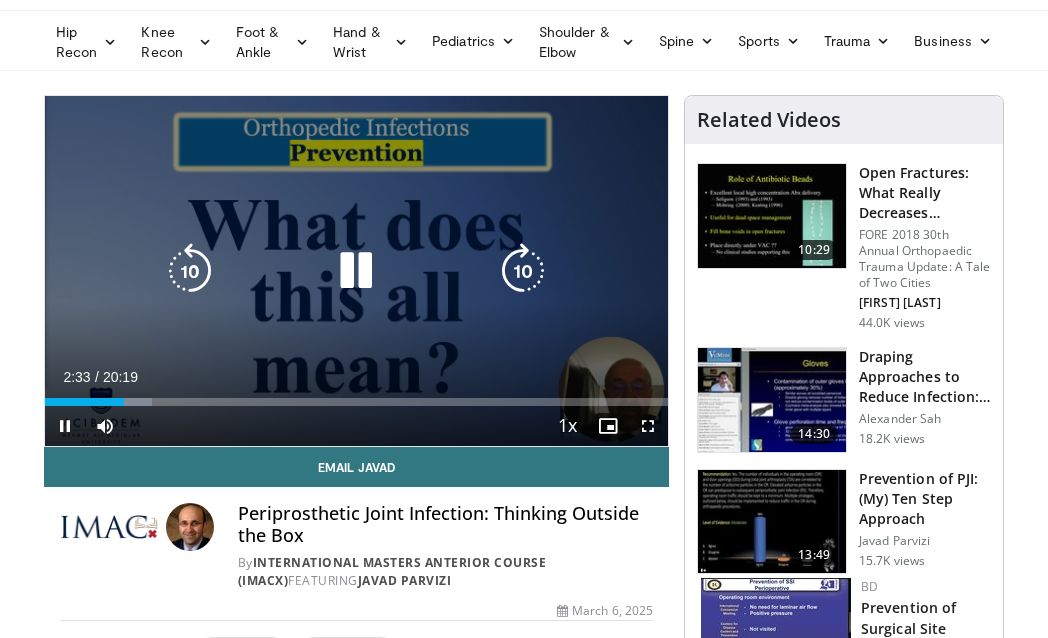 click at bounding box center (190, 271) 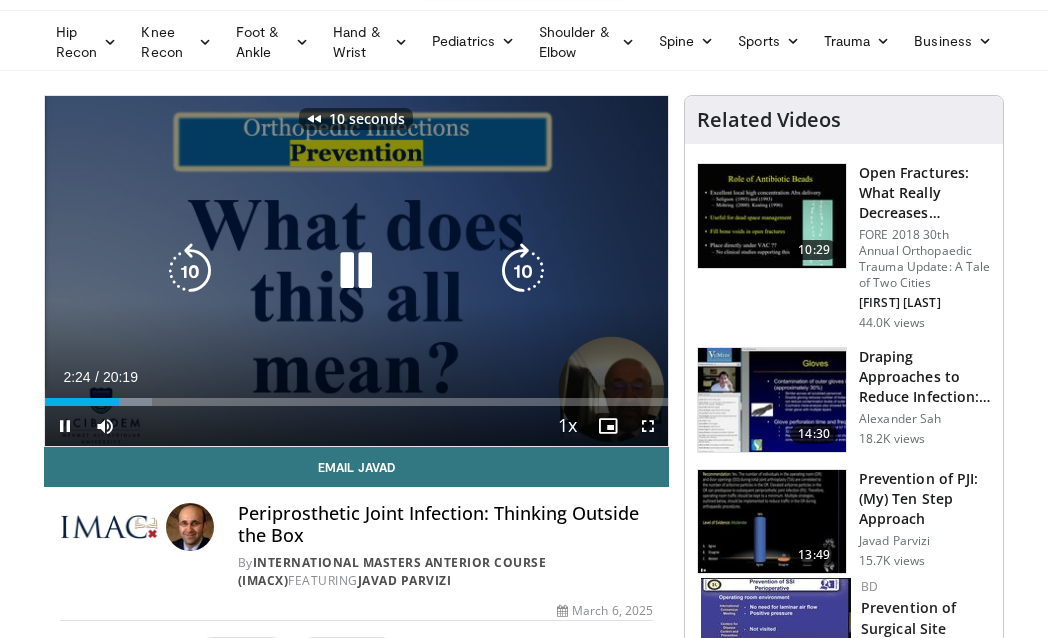 click at bounding box center [190, 271] 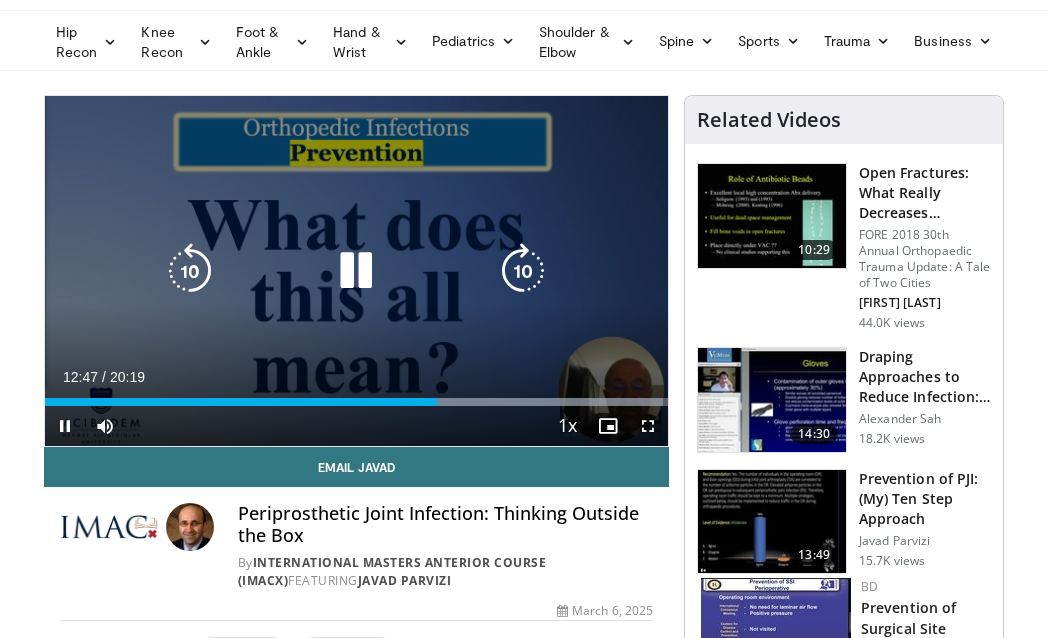 click at bounding box center [190, 271] 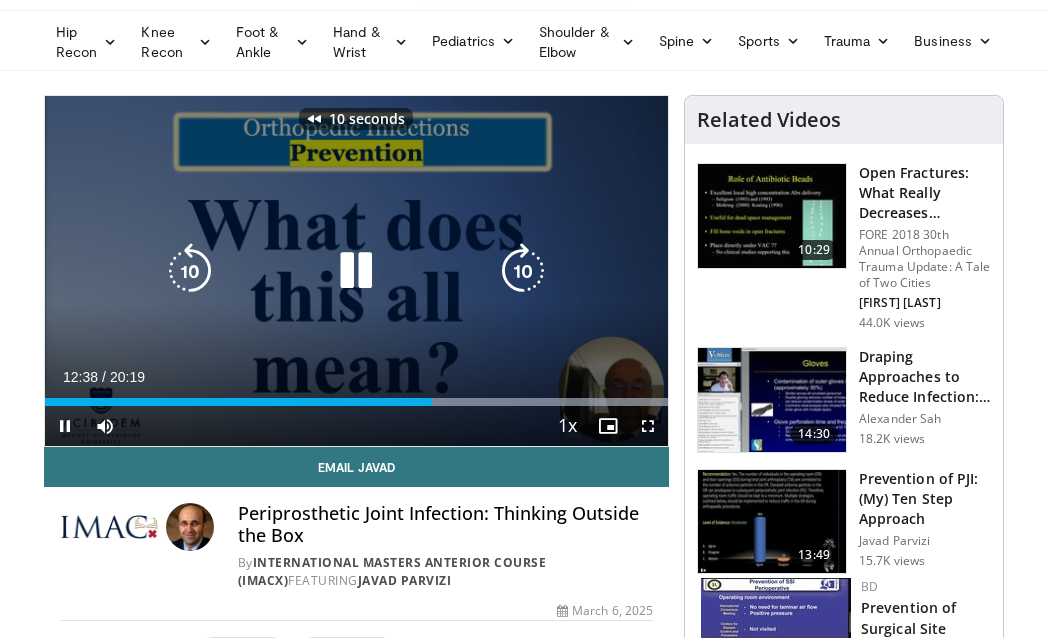click at bounding box center (190, 271) 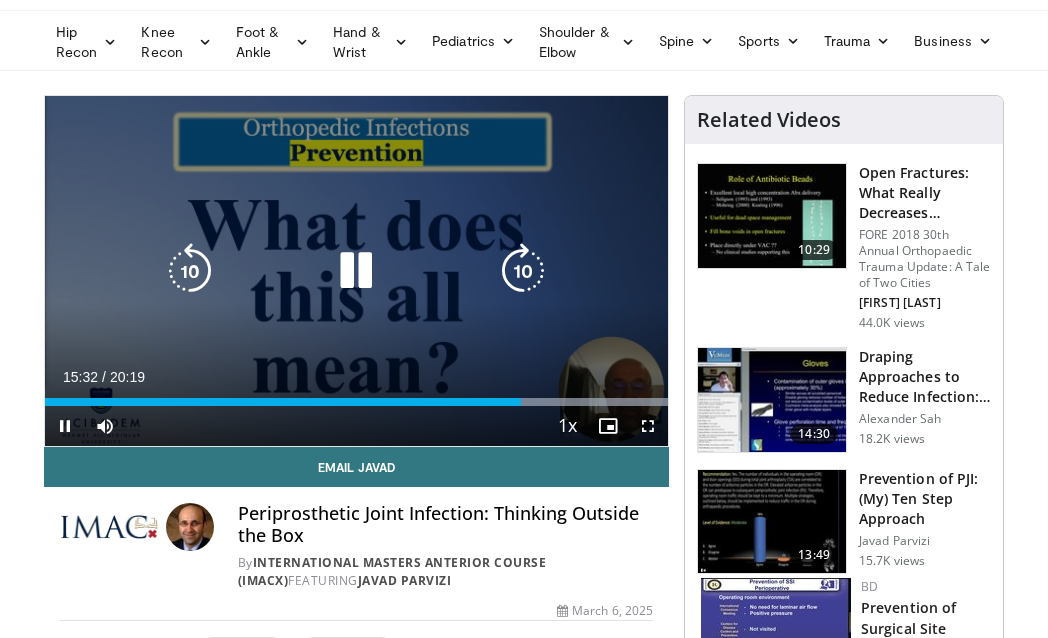 click at bounding box center (356, 271) 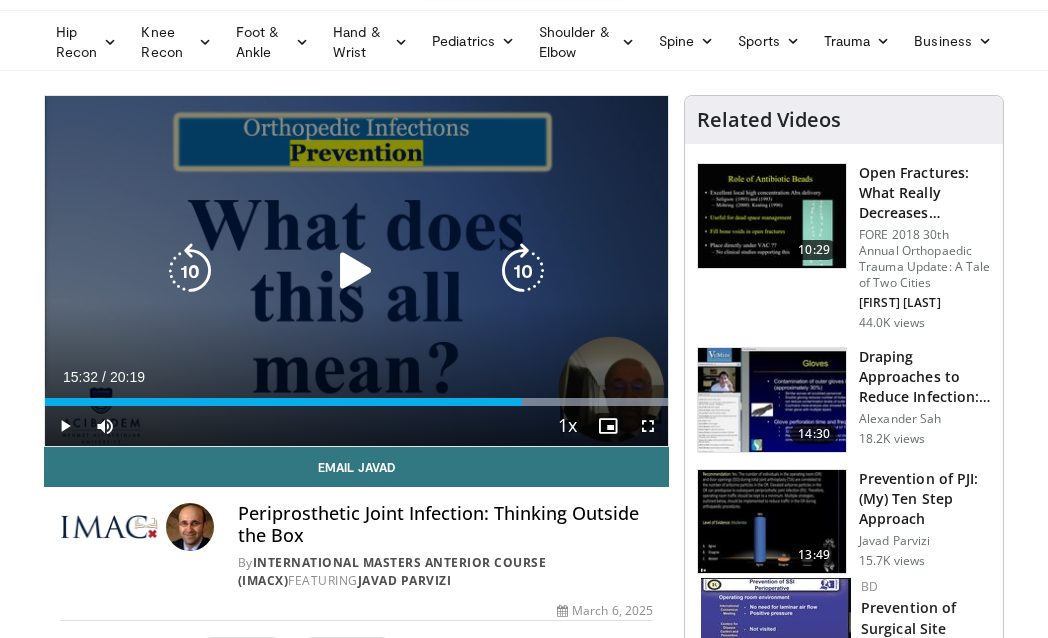 click at bounding box center (356, 271) 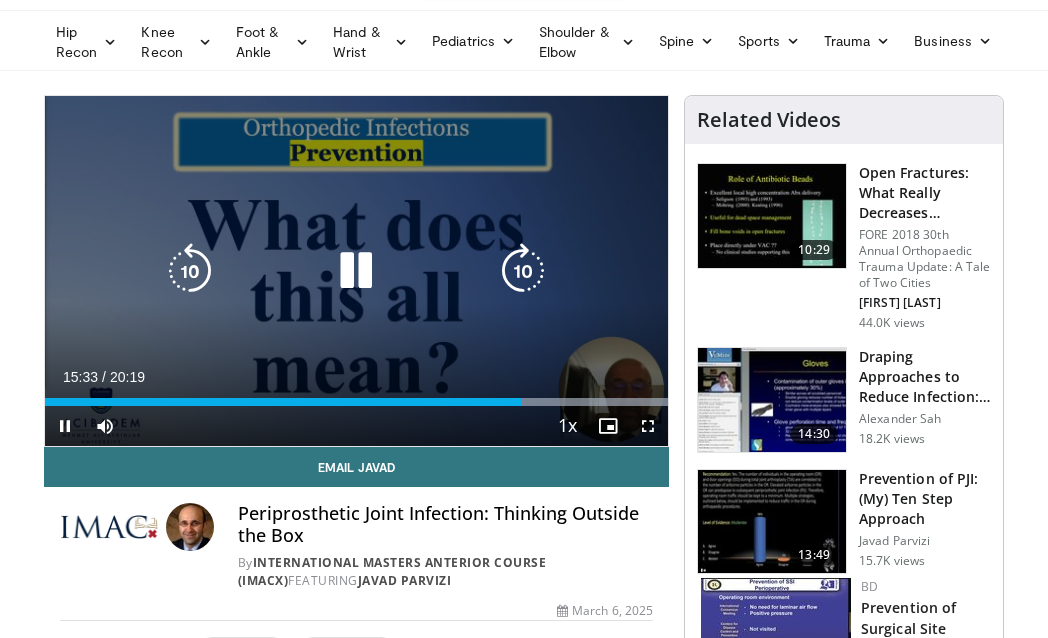click on "20 seconds
Tap to unmute" at bounding box center [356, 271] 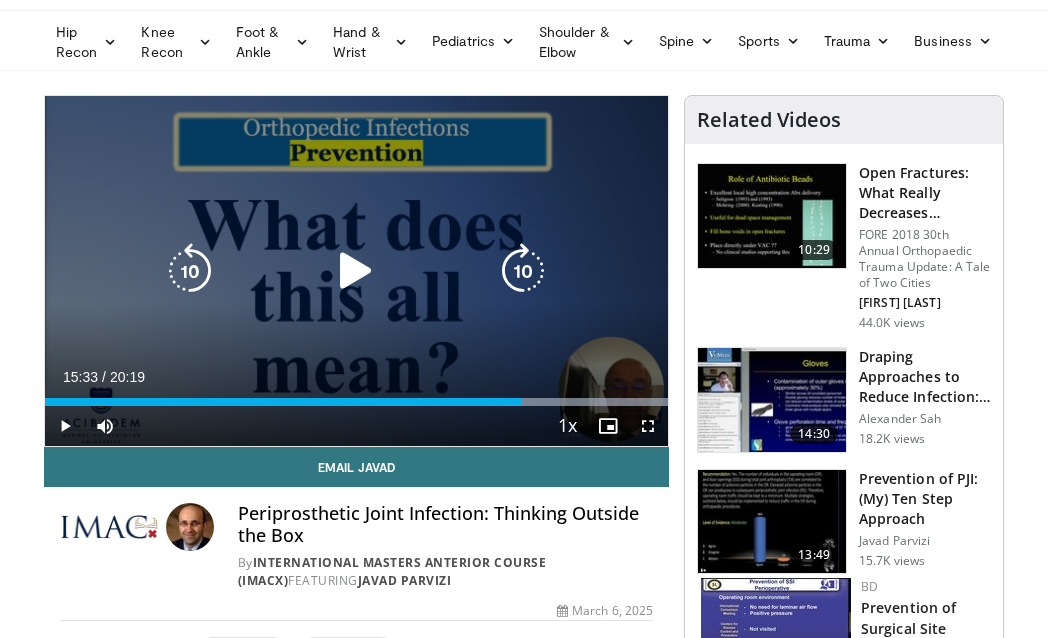 click at bounding box center [356, 271] 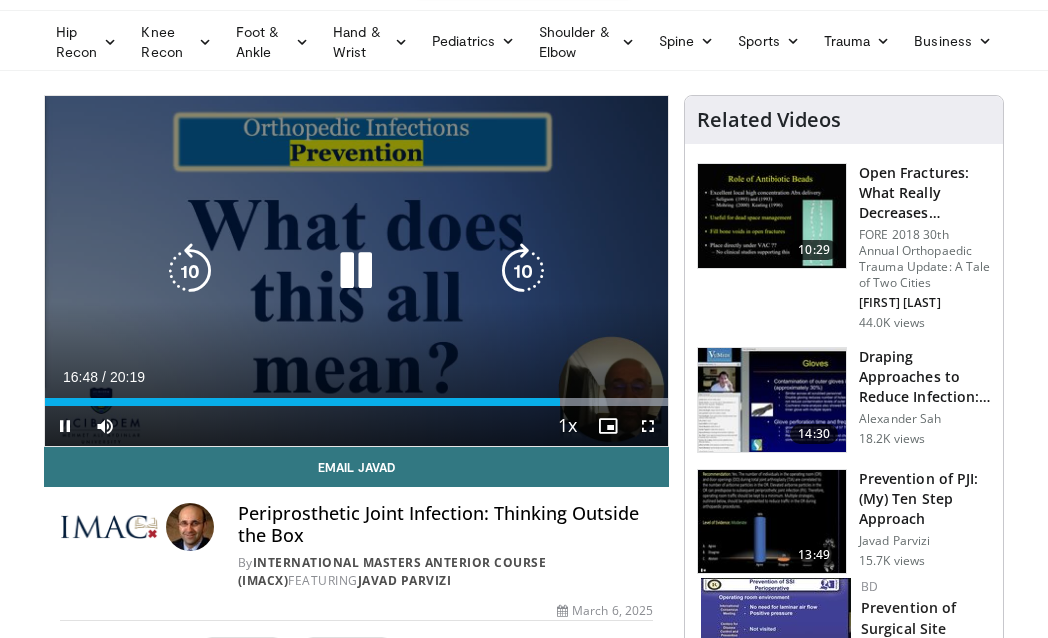 click at bounding box center (190, 271) 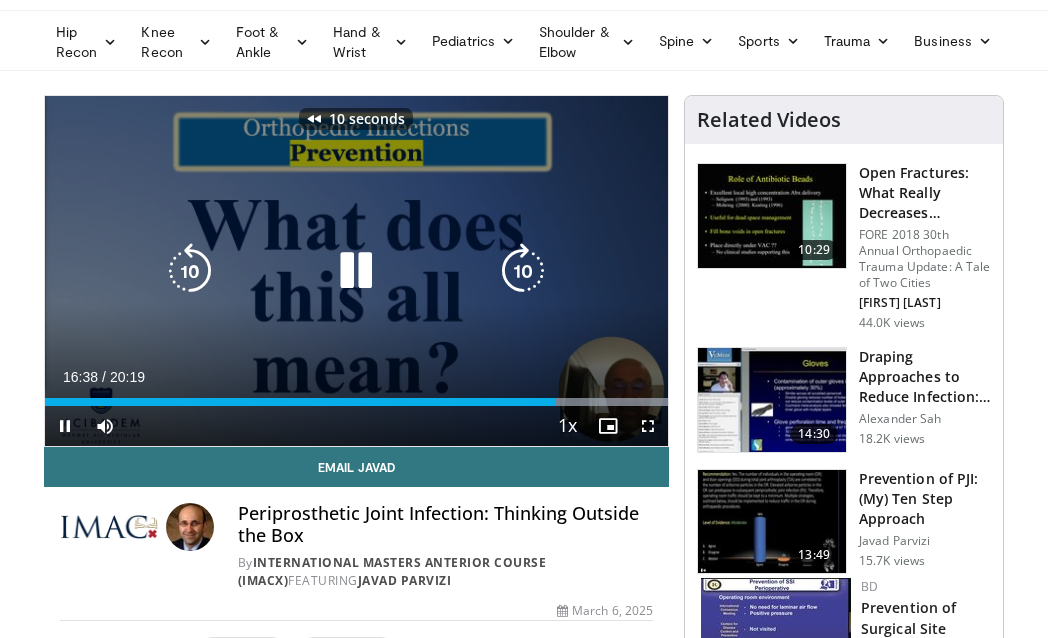 click at bounding box center [190, 271] 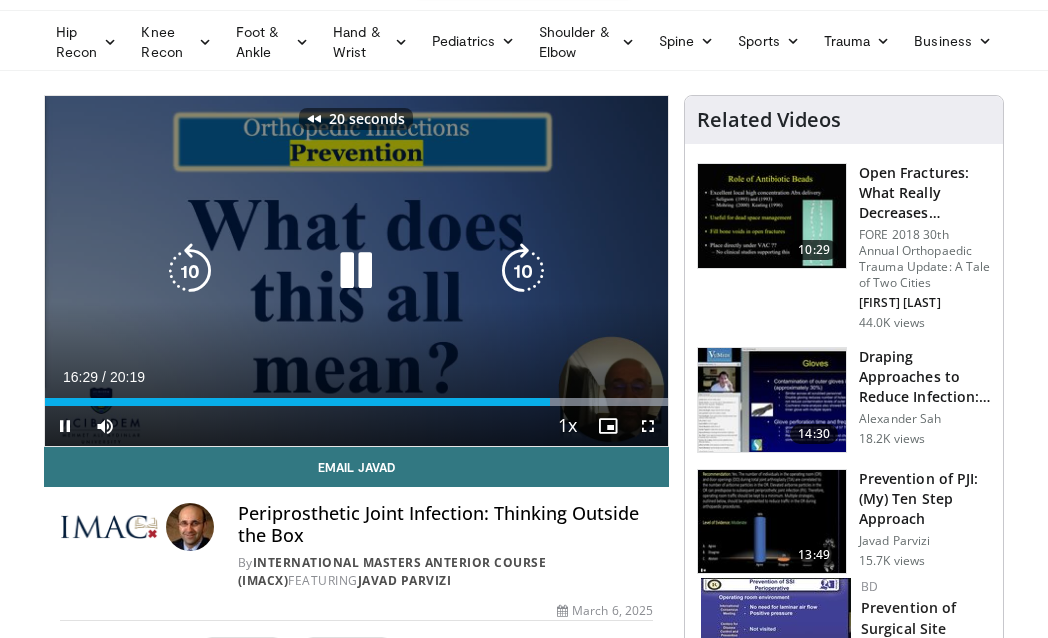click at bounding box center (190, 271) 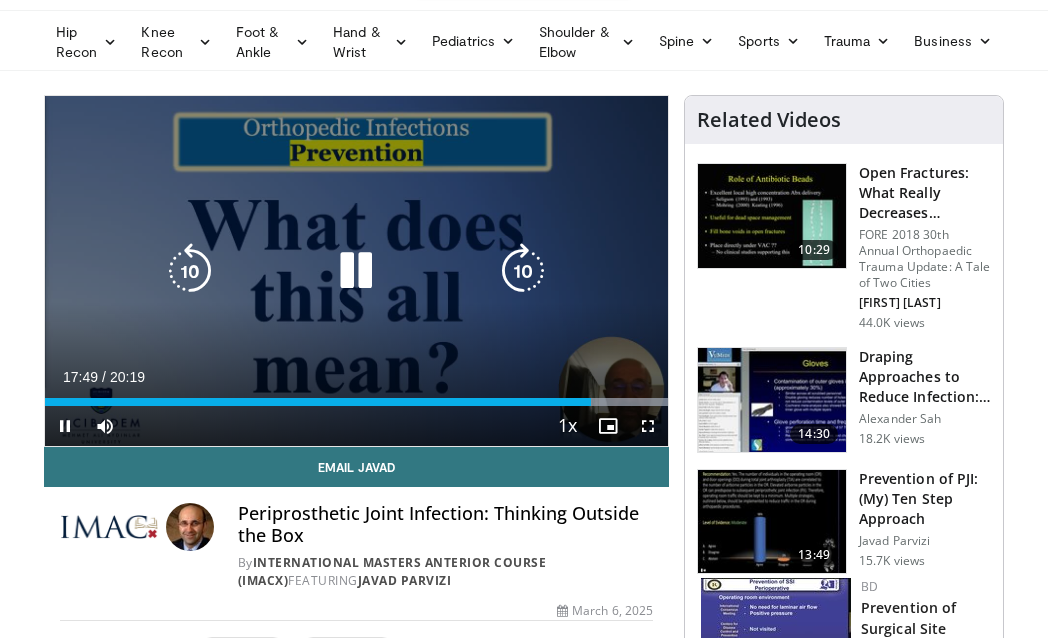 click at bounding box center [190, 271] 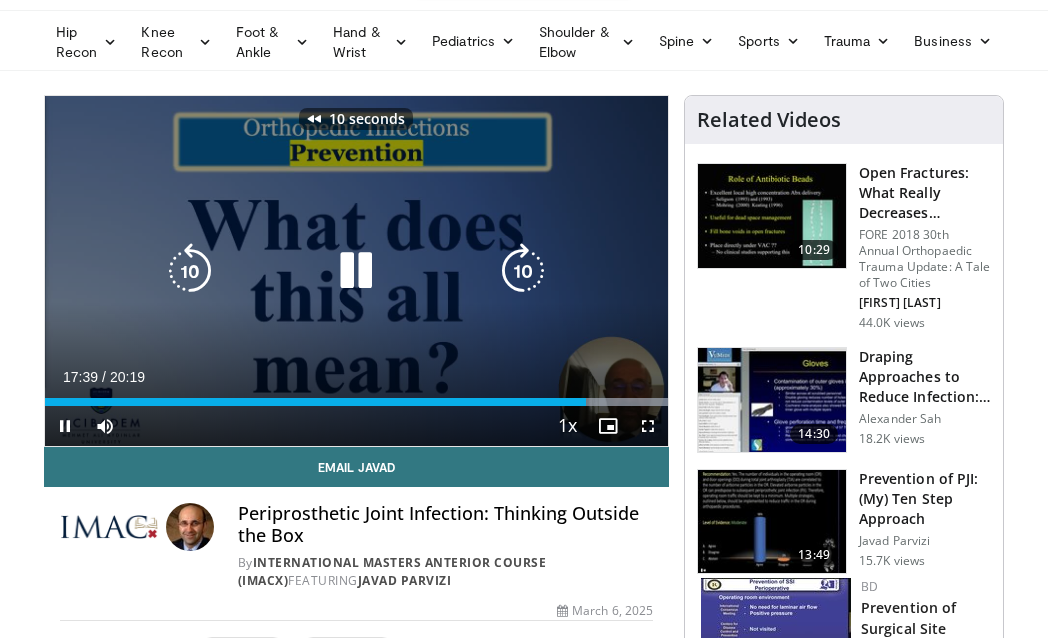 click at bounding box center (190, 271) 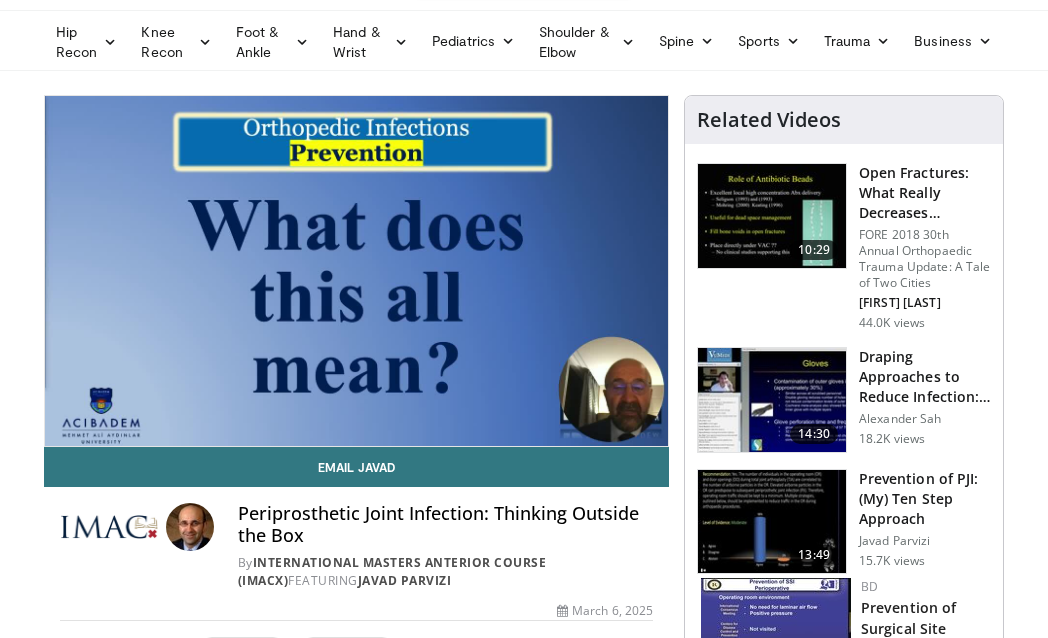 click on "Prevention of PJI: (My) Ten Step Approach" at bounding box center (925, 499) 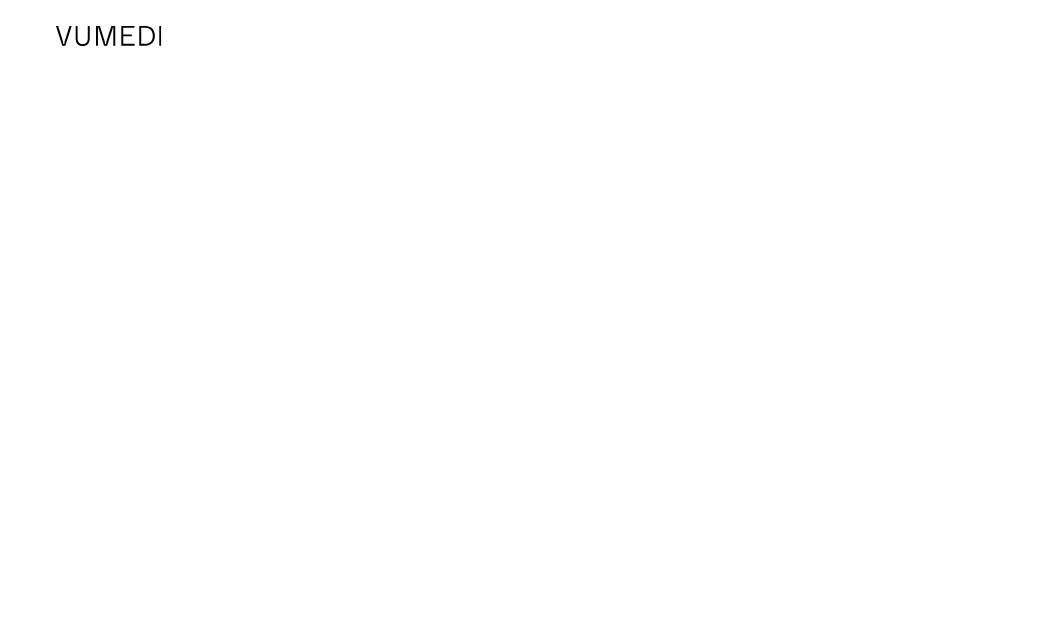 scroll, scrollTop: 0, scrollLeft: 0, axis: both 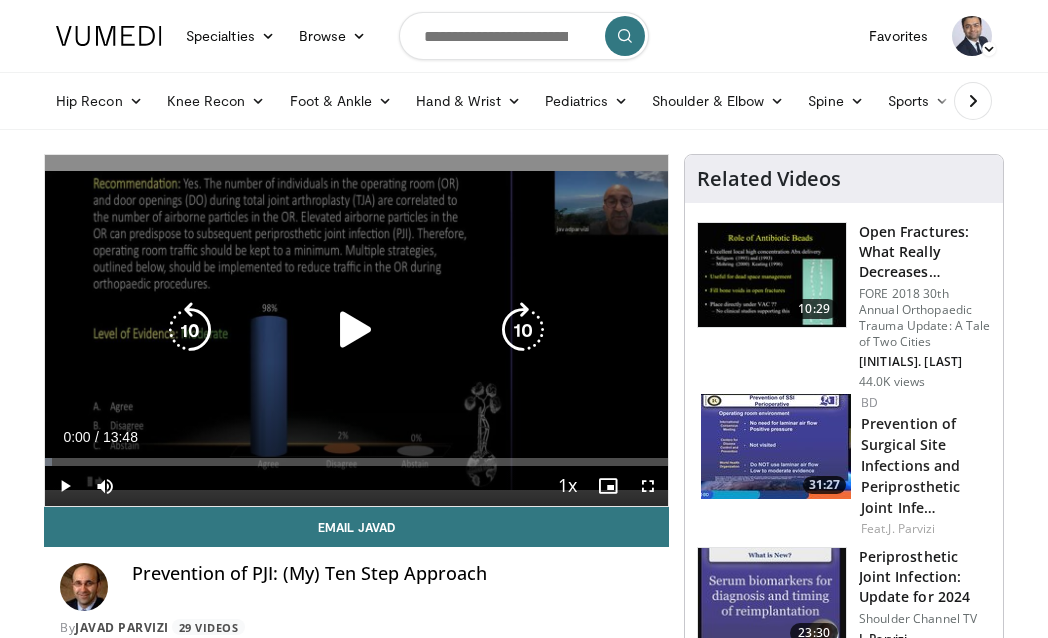 click at bounding box center [356, 330] 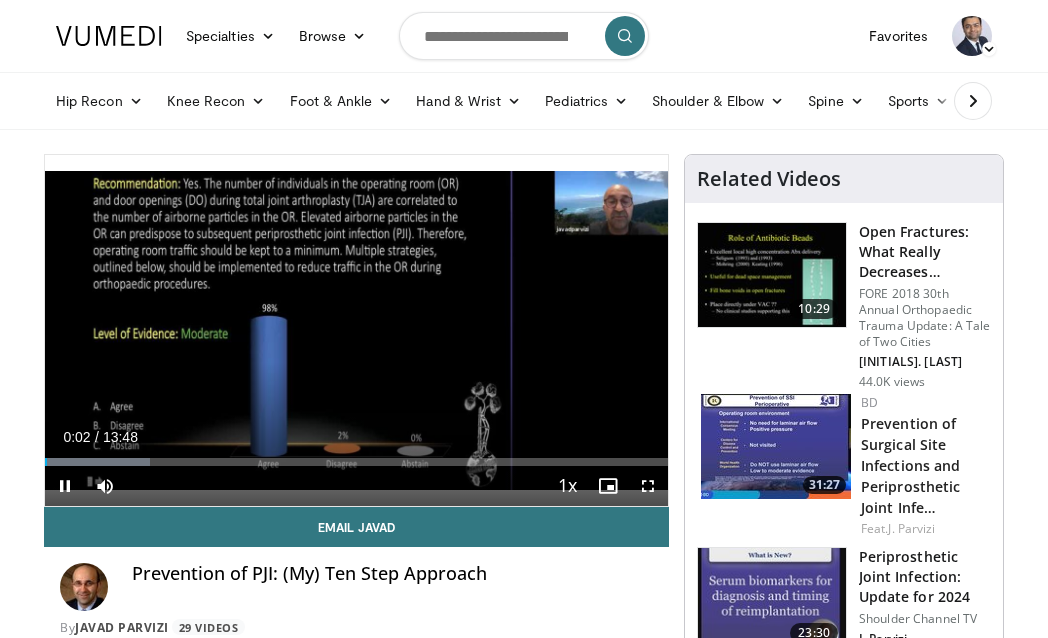 click at bounding box center [648, 486] 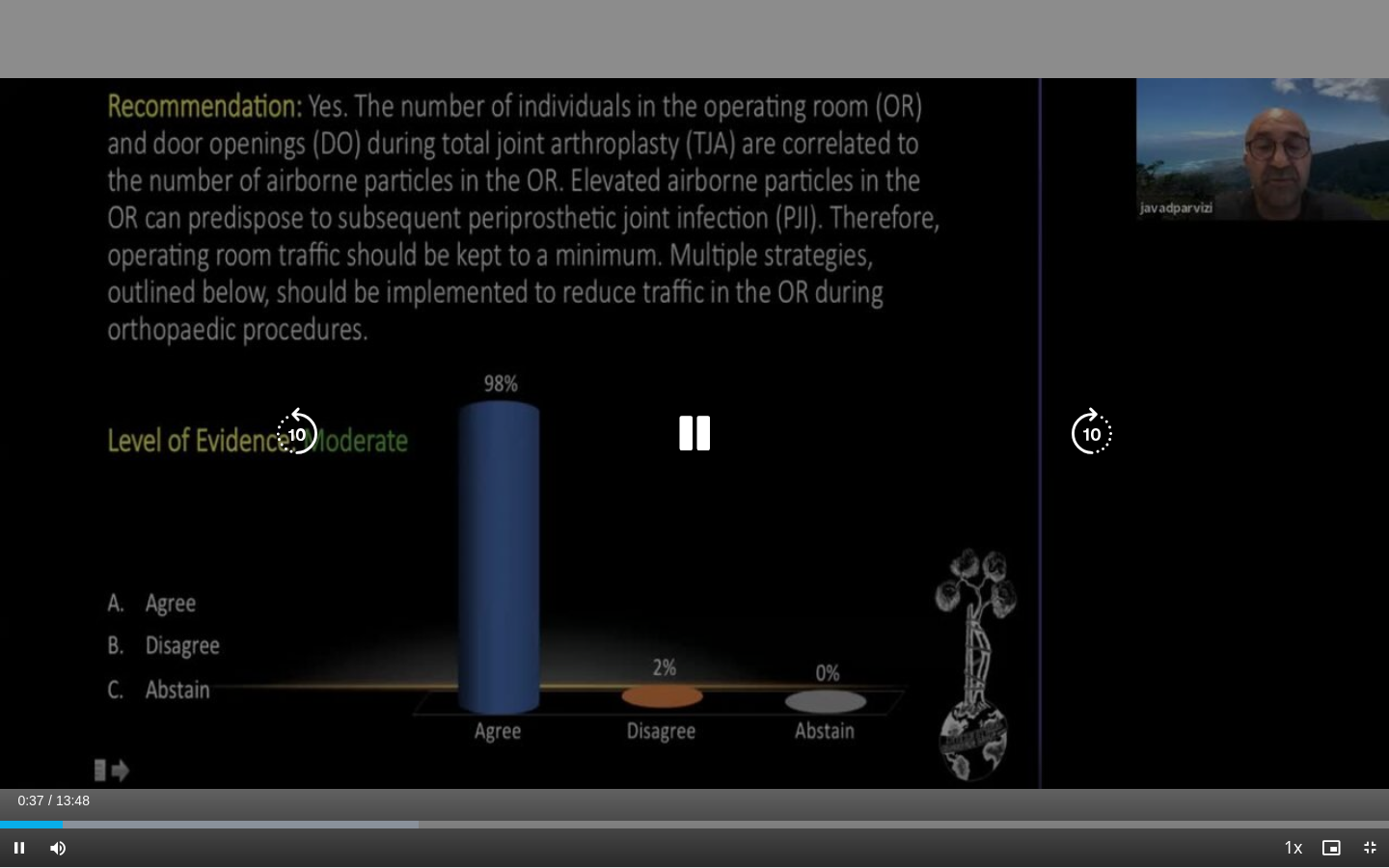 click at bounding box center [1092, 434] 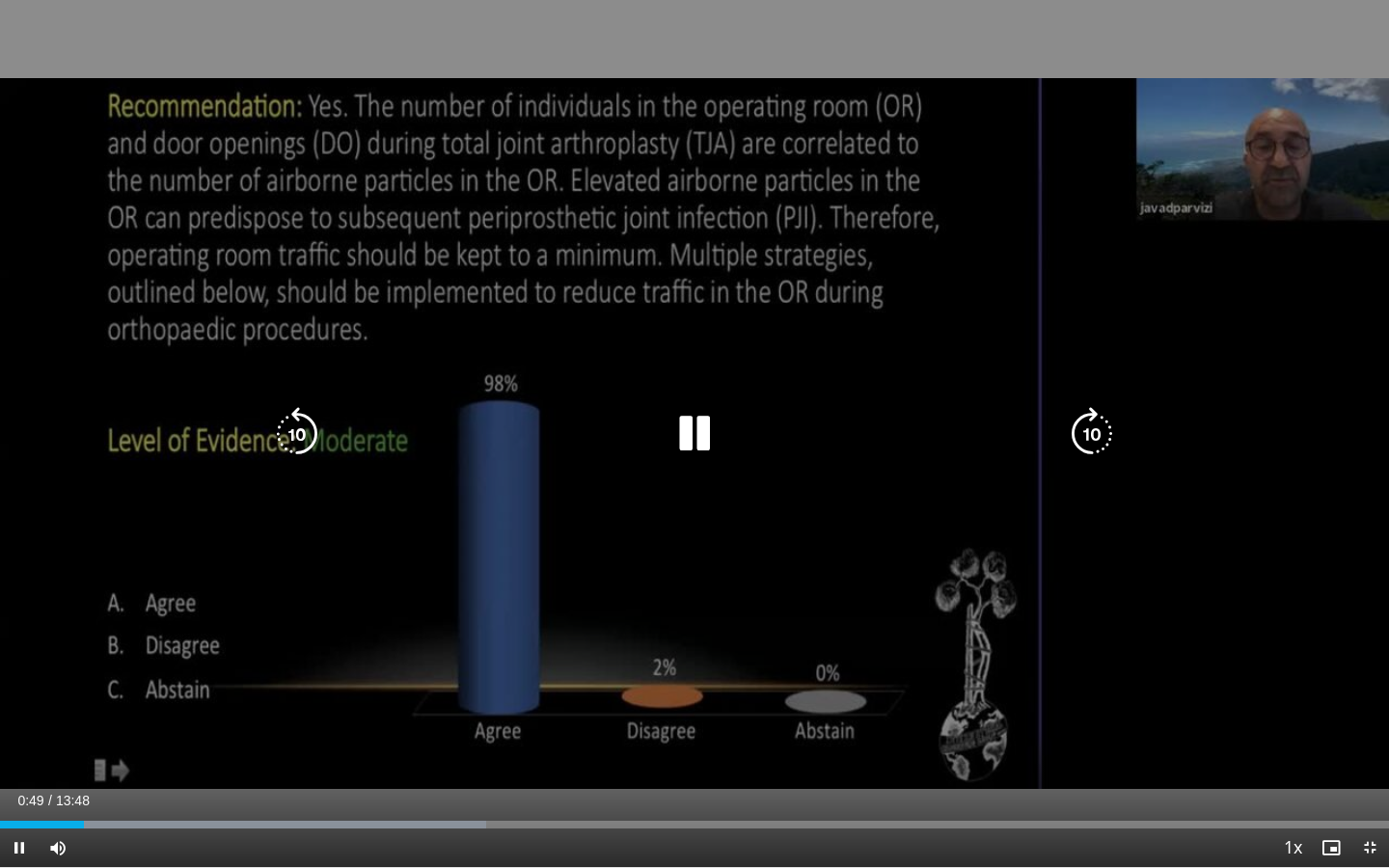 click on "10 seconds
Tap to unmute" at bounding box center [694, 433] 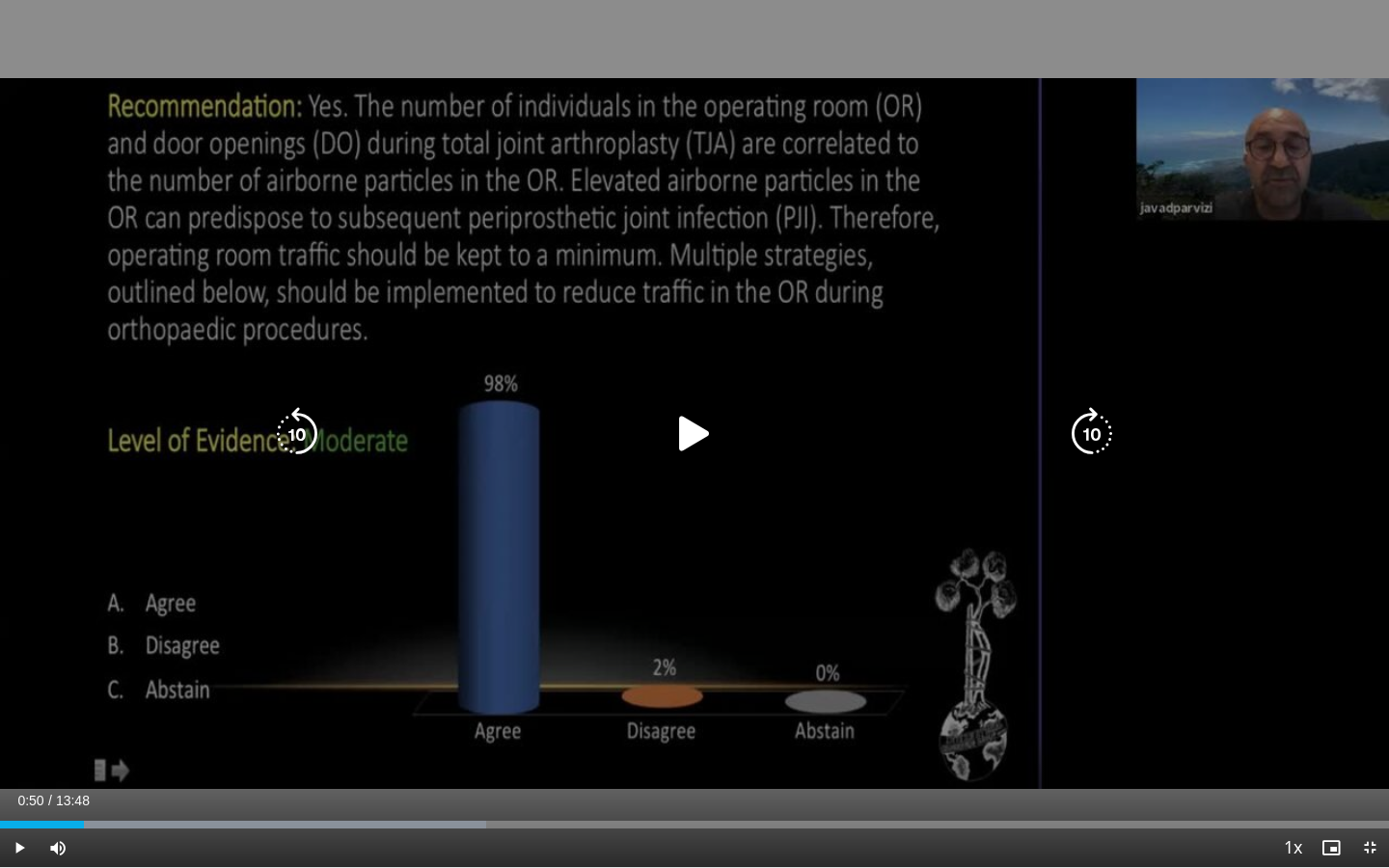 click at bounding box center (694, 434) 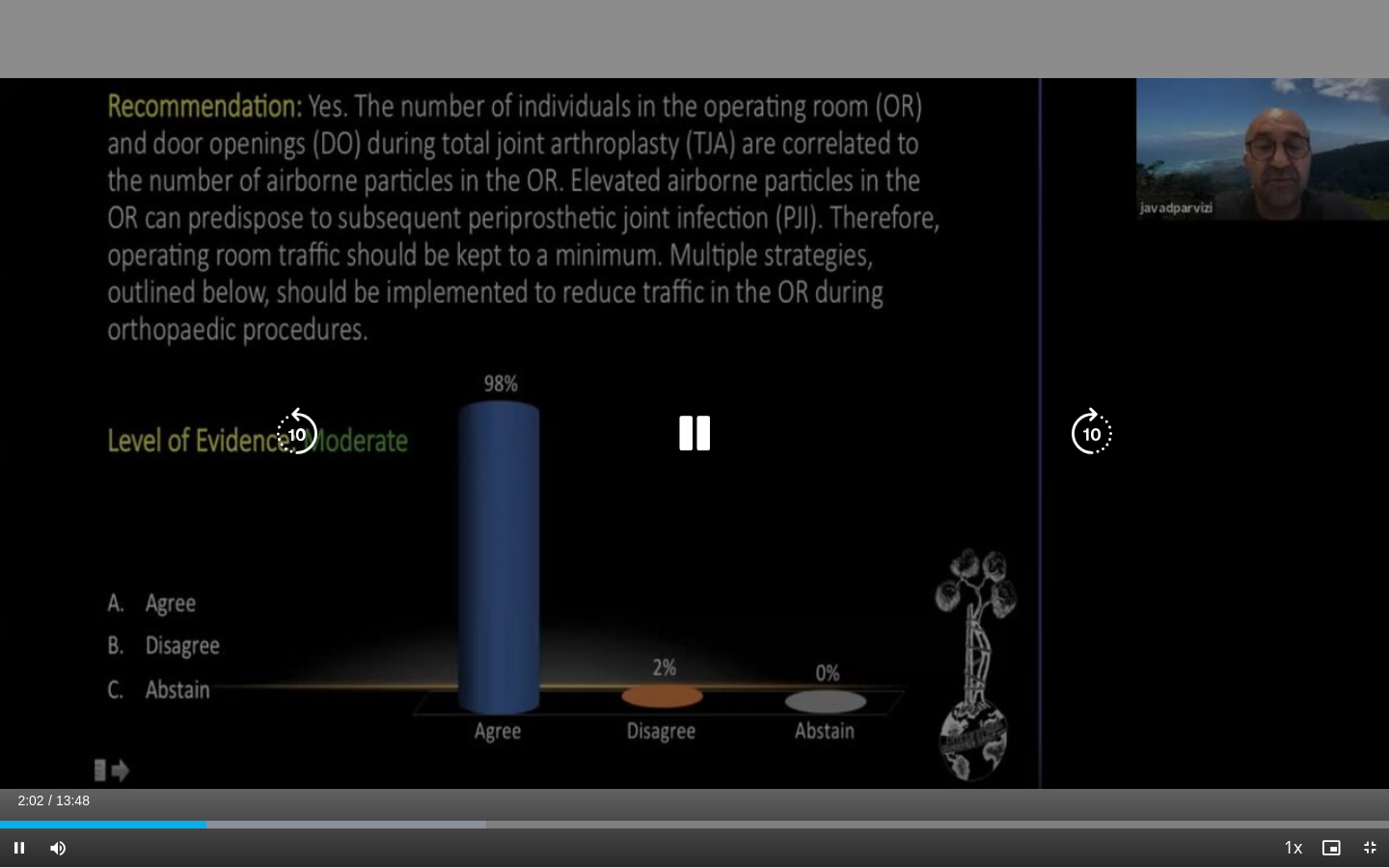click at bounding box center [297, 434] 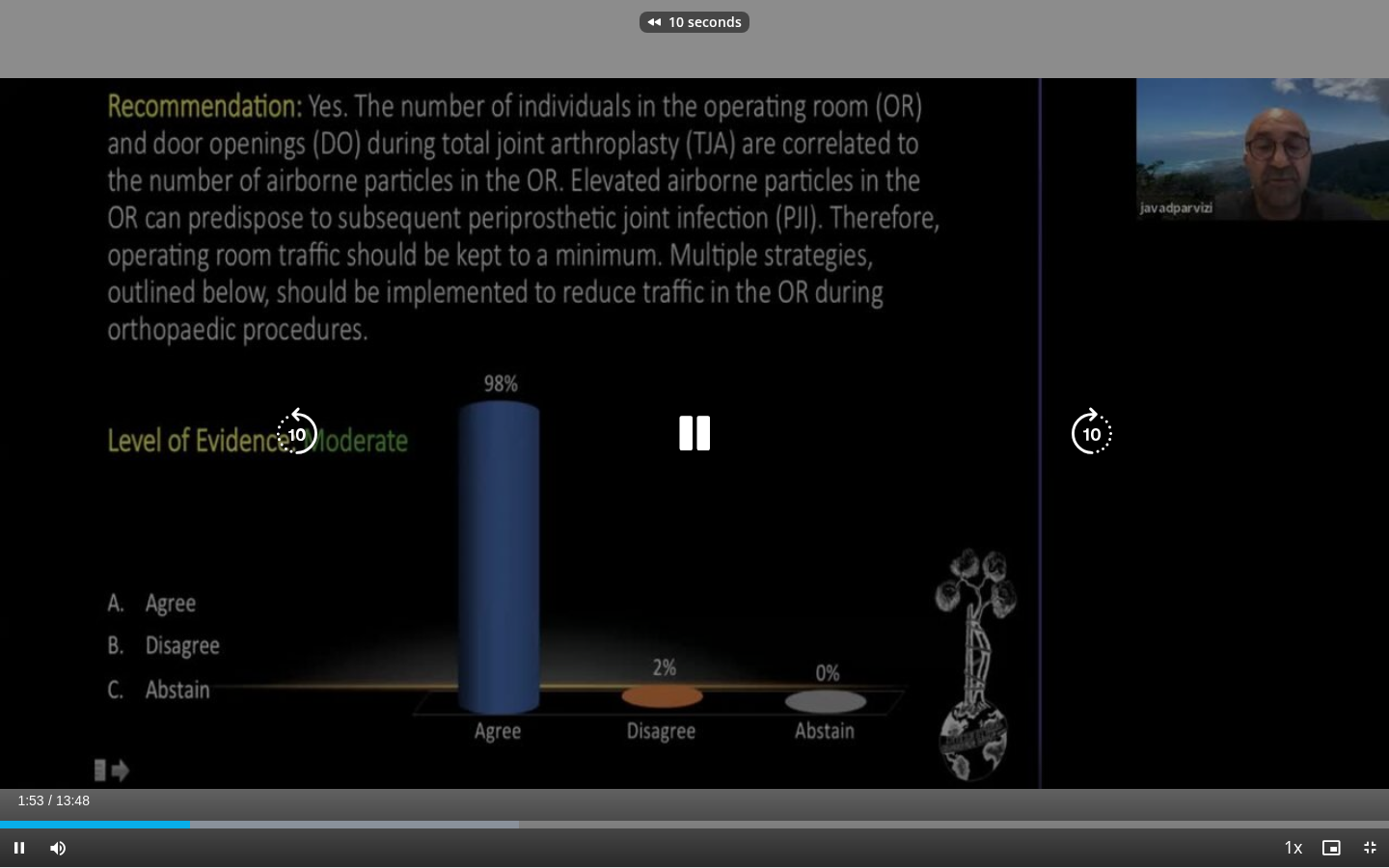 click at bounding box center (297, 434) 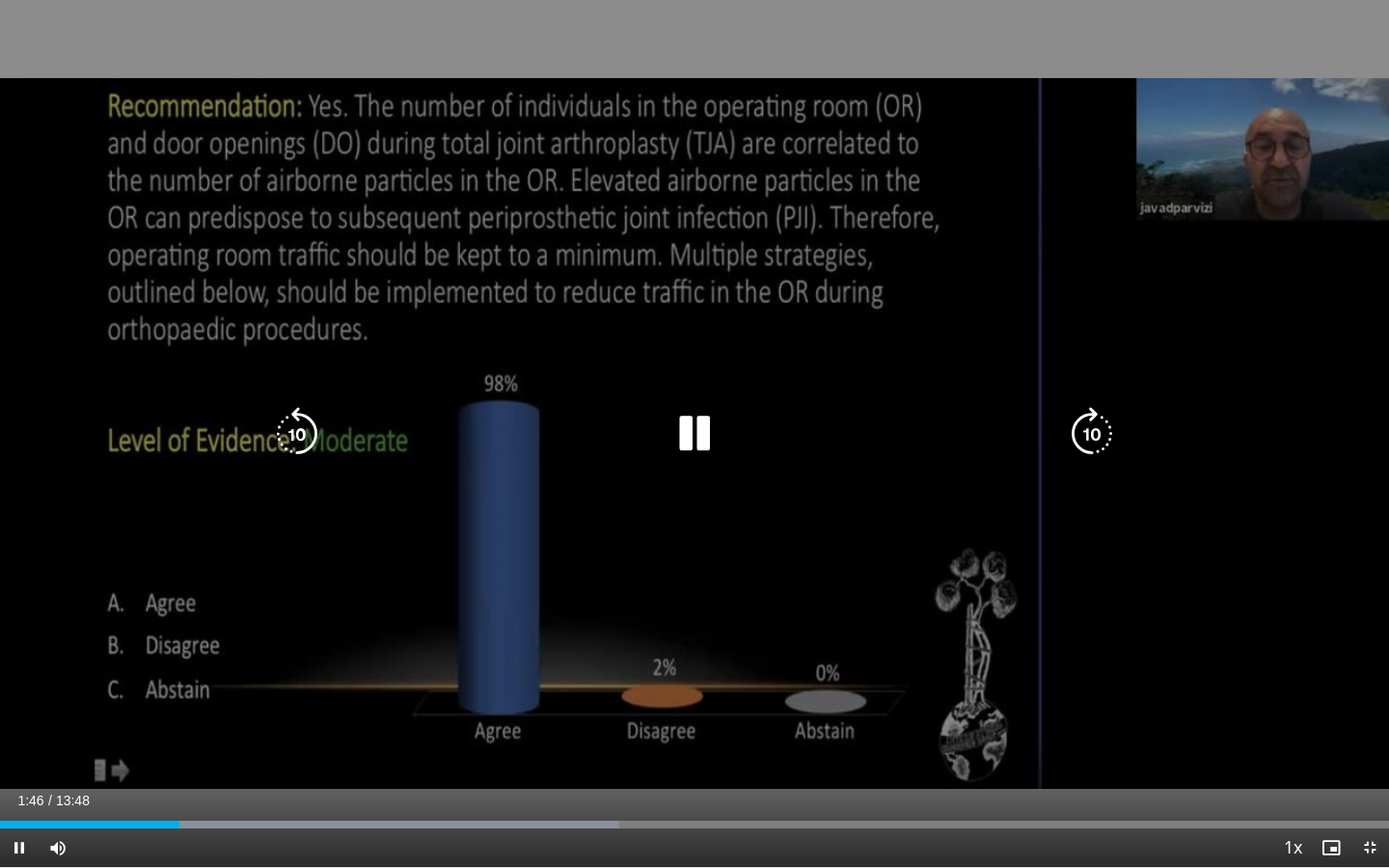 click at bounding box center [297, 434] 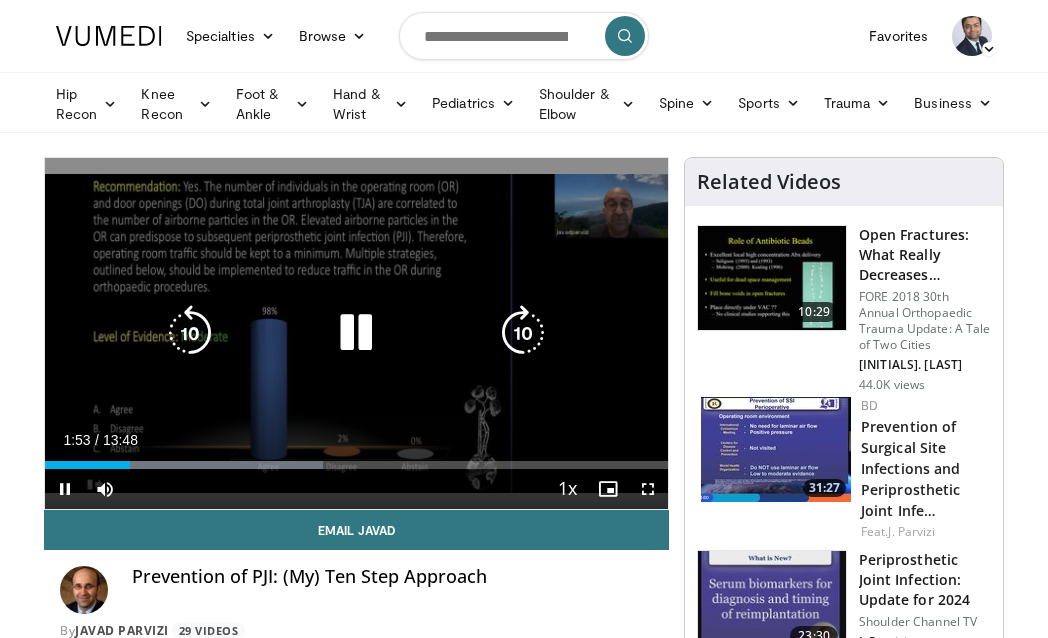 click at bounding box center [190, 333] 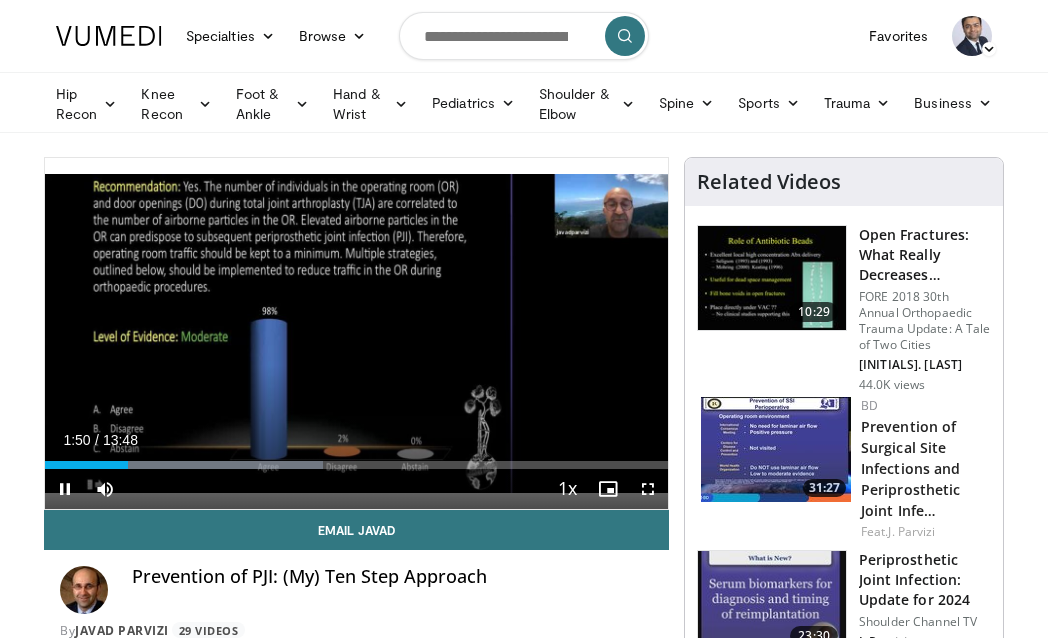 click on "**********" at bounding box center [356, 333] 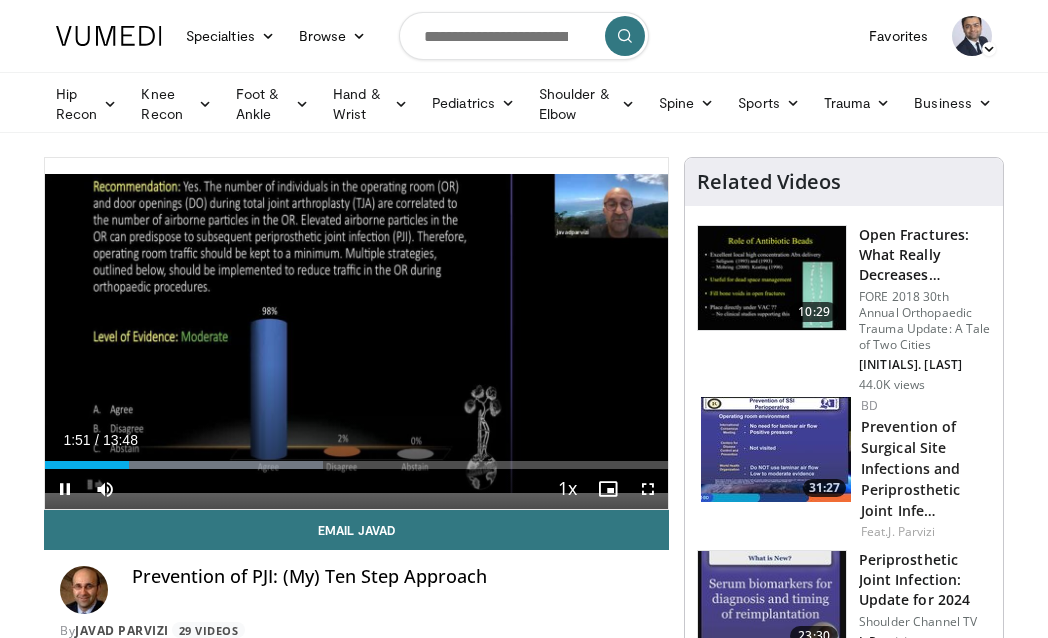 click at bounding box center [65, 489] 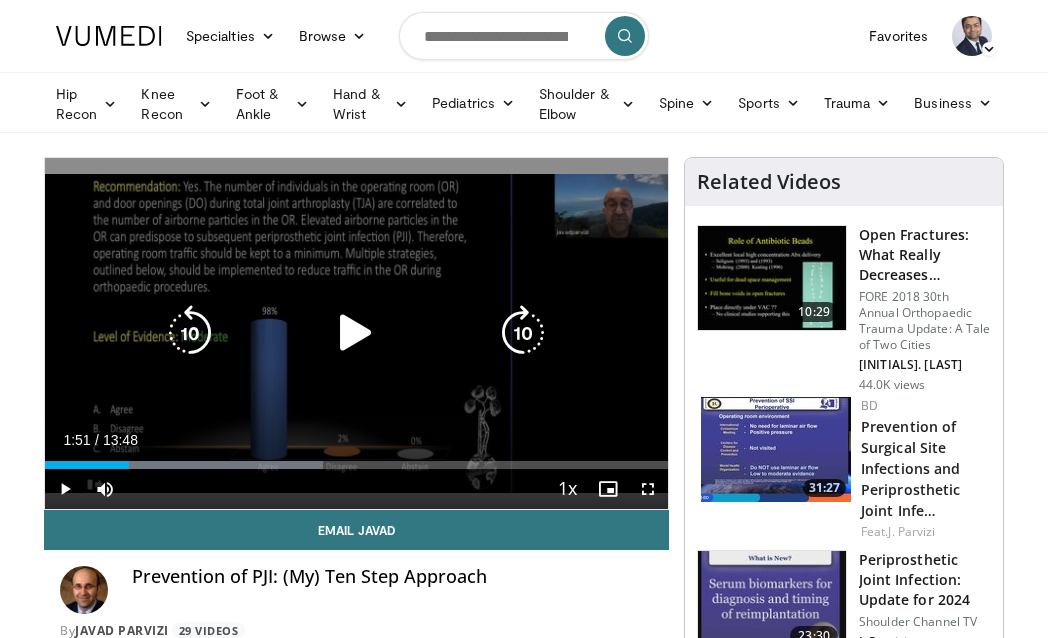 click at bounding box center [190, 333] 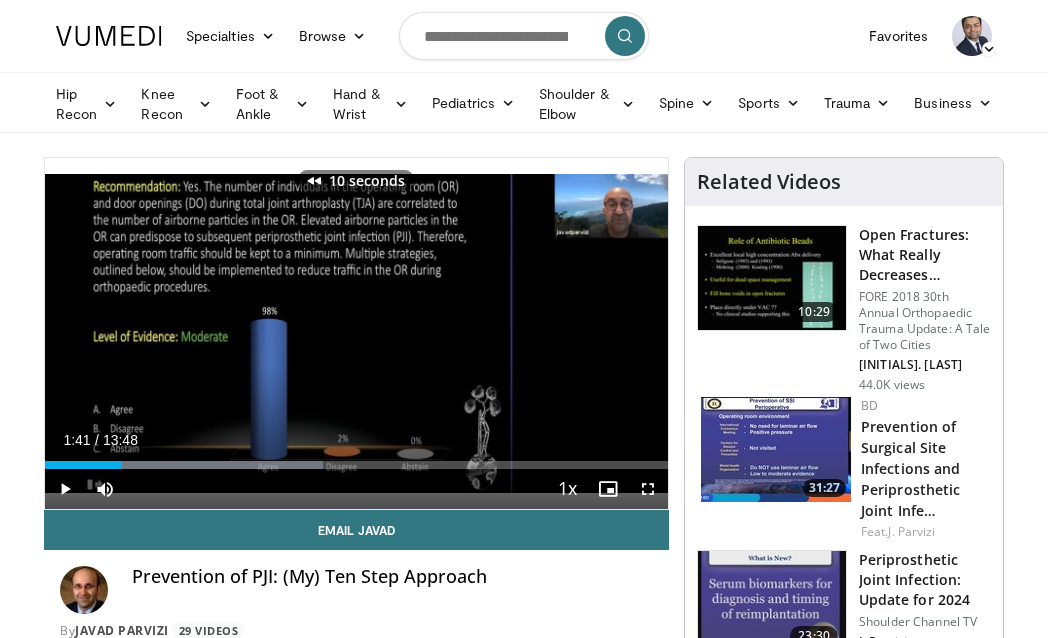 click at bounding box center (65, 489) 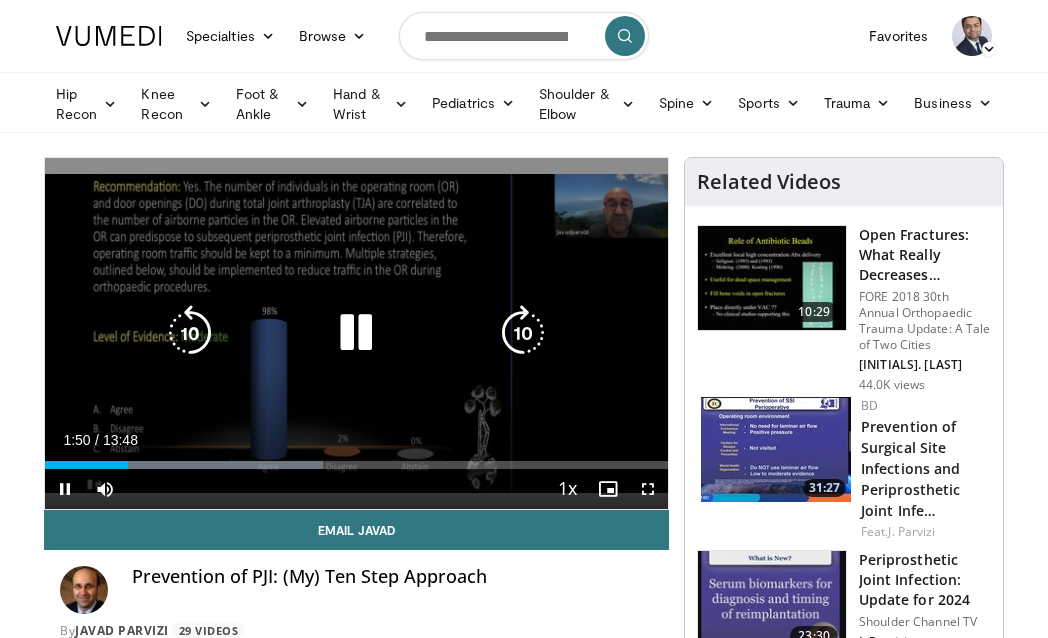 click at bounding box center [65, 489] 